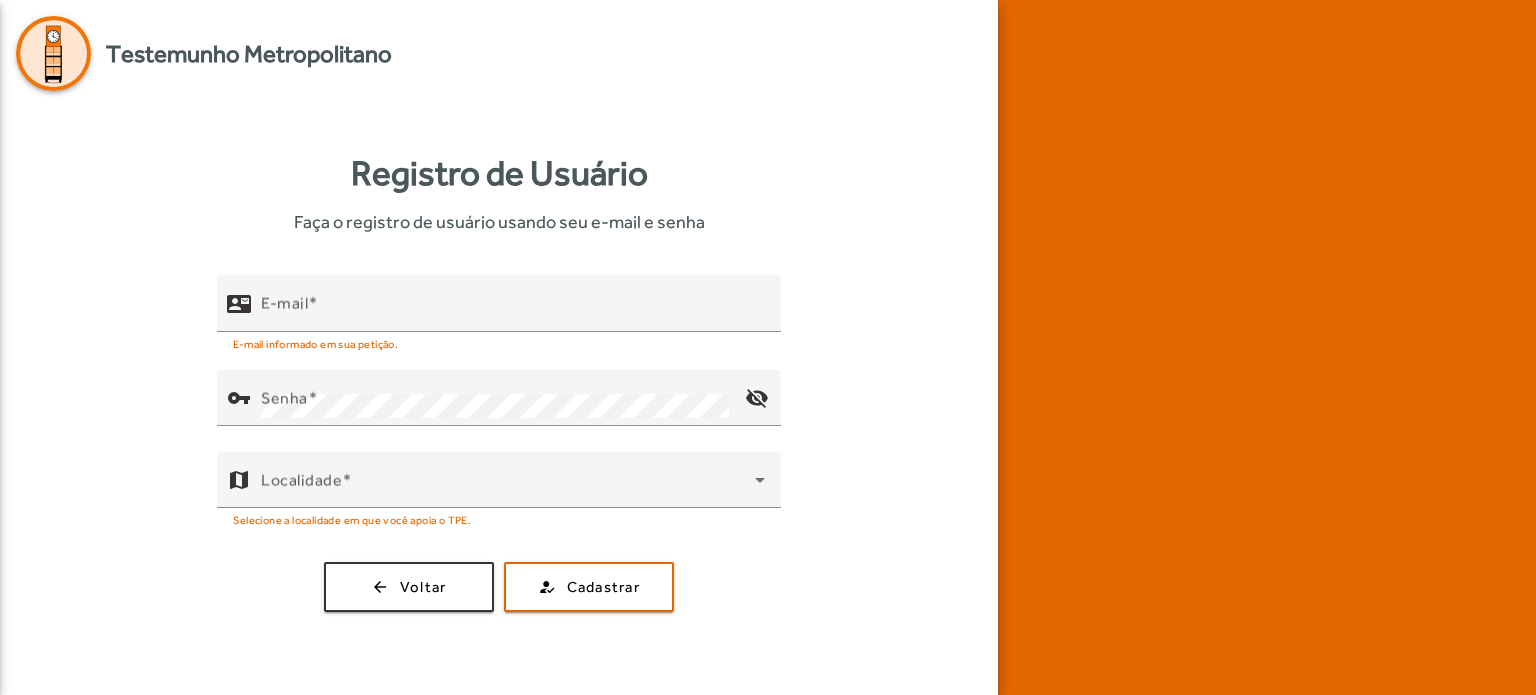 scroll, scrollTop: 0, scrollLeft: 0, axis: both 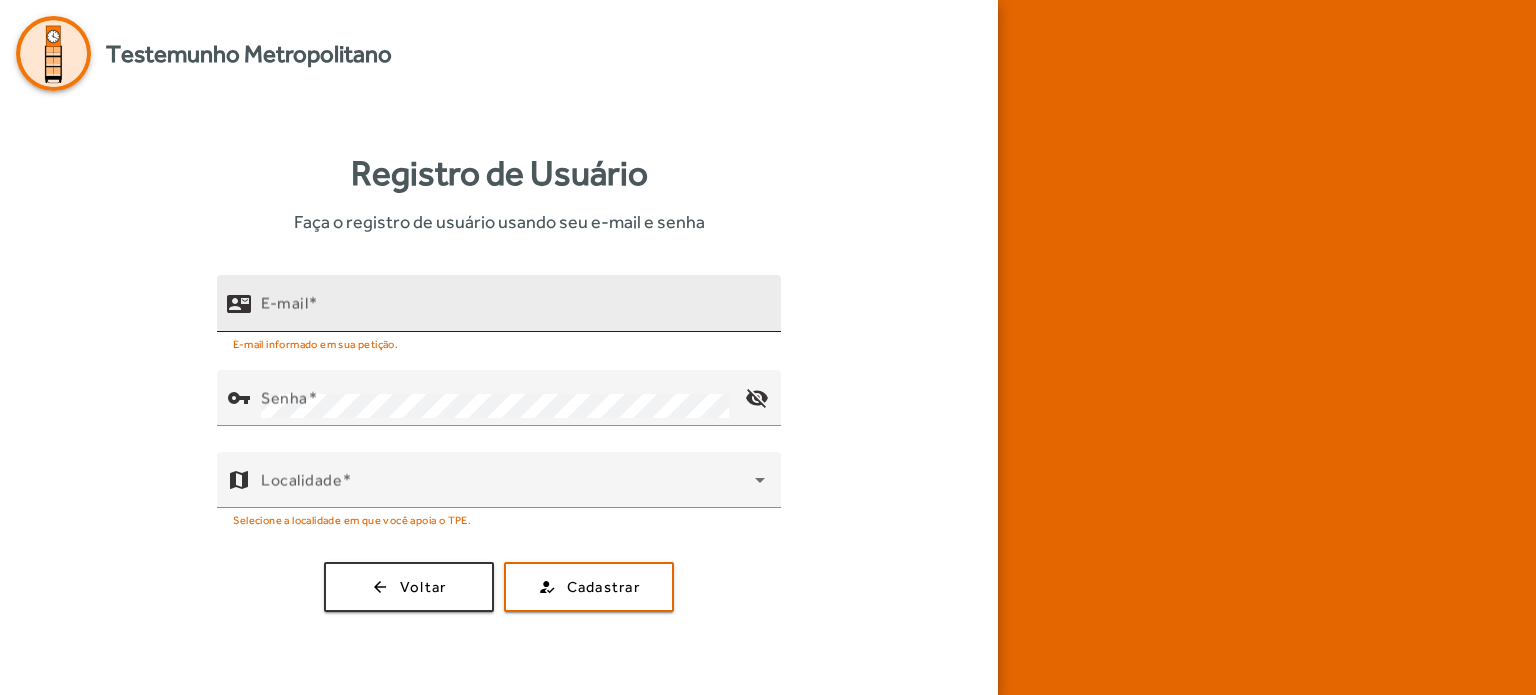 click on "E-mail" at bounding box center [513, 312] 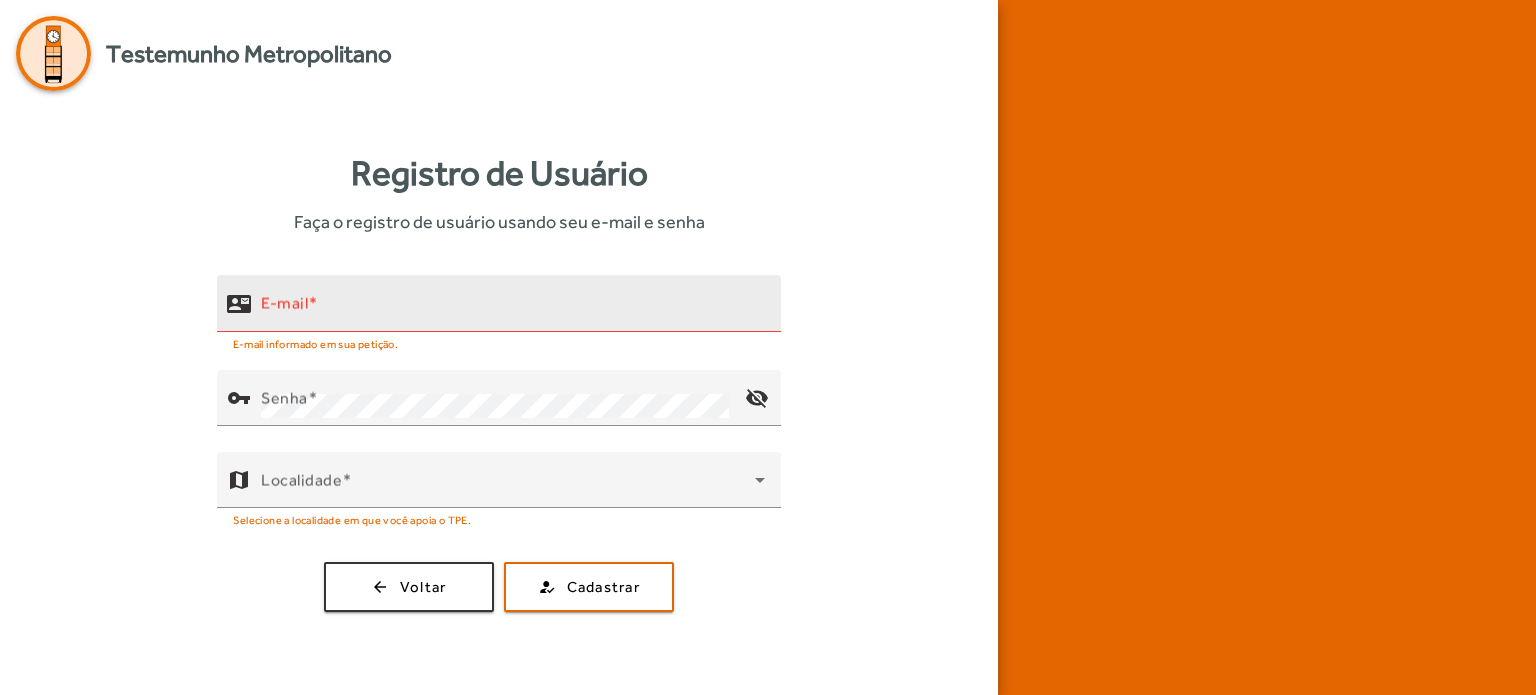 click on "E-mail" at bounding box center (513, 312) 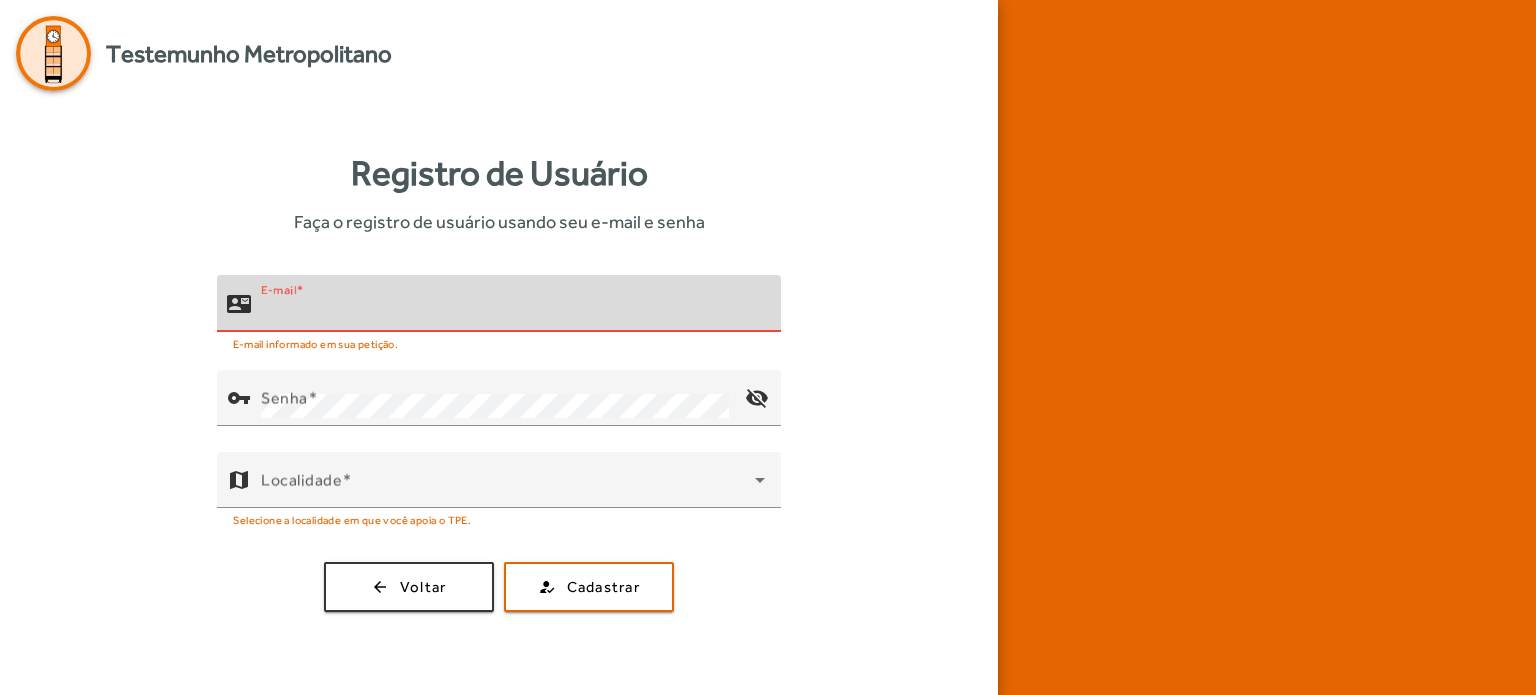 paste on "**********" 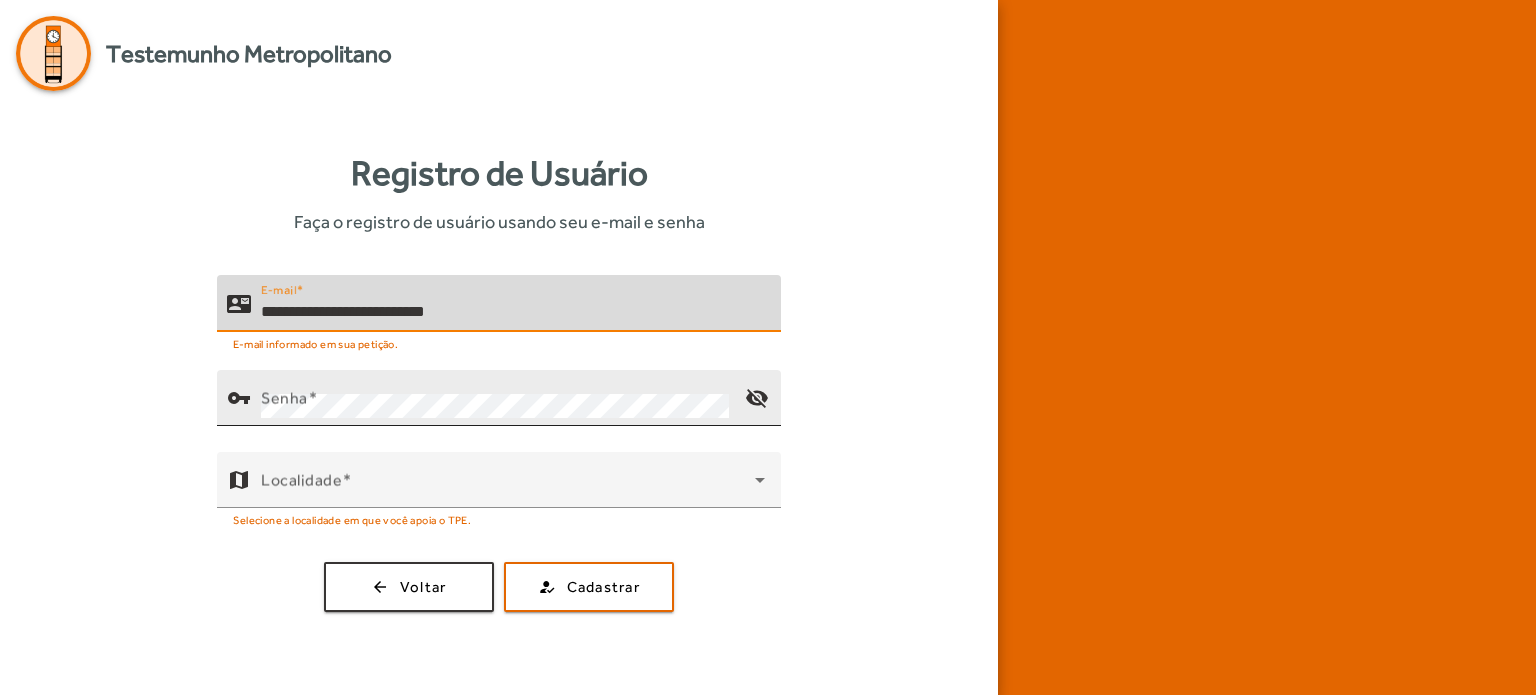 type on "**********" 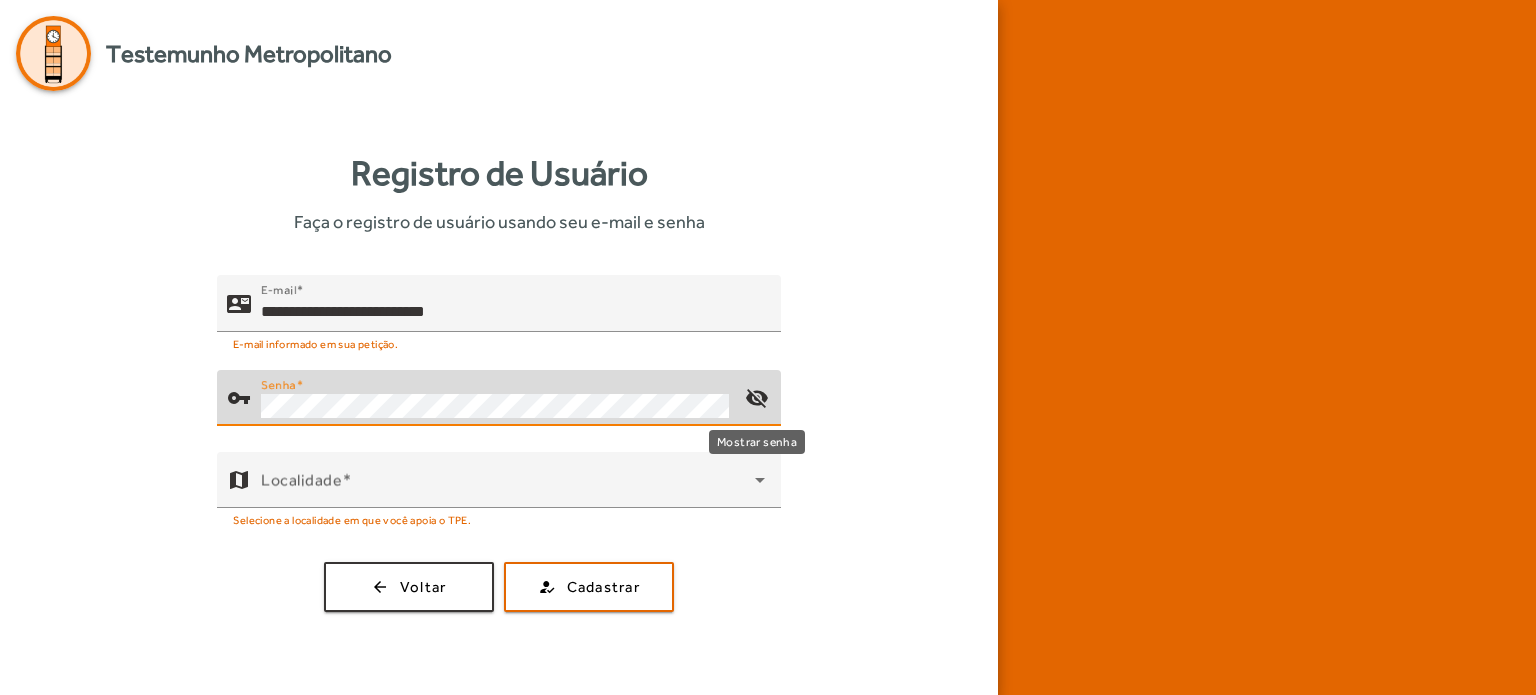 click on "visibility_off" 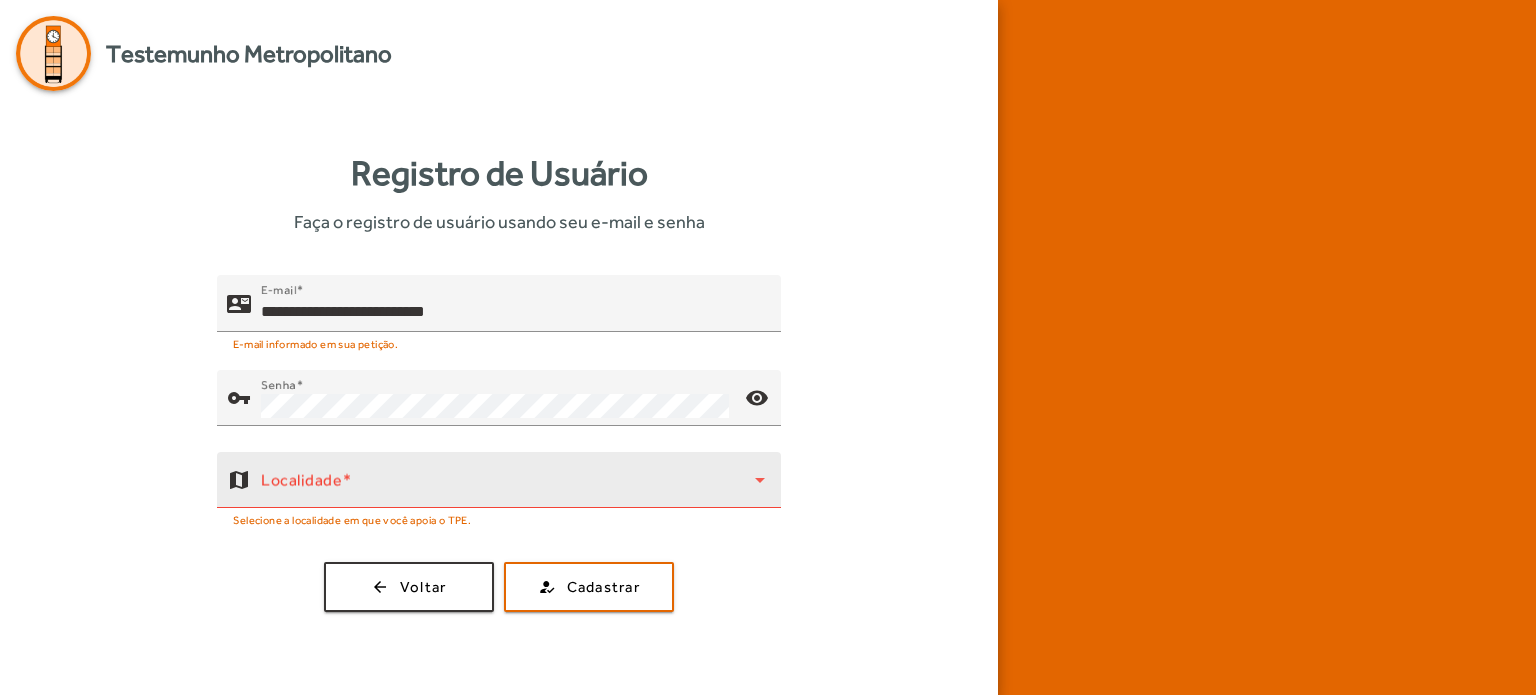 click on "Localidade" 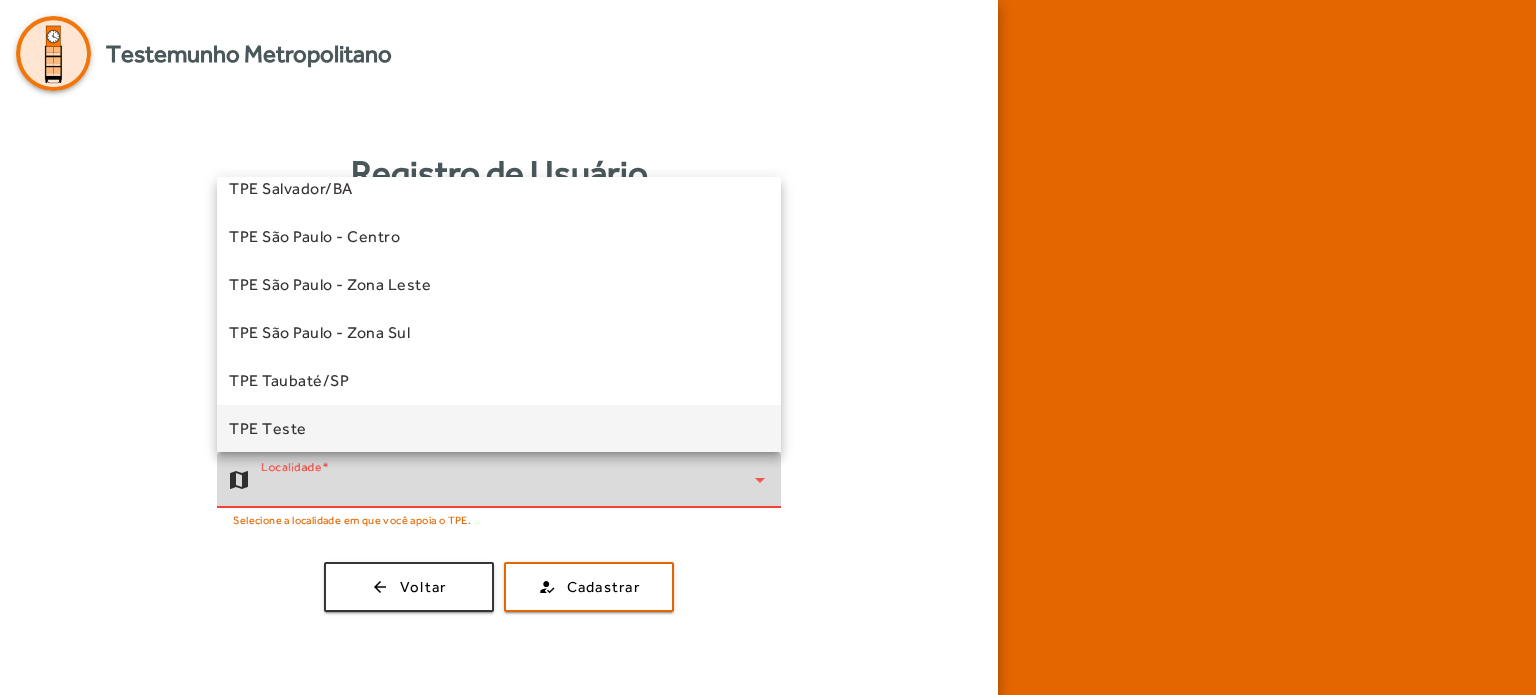 scroll, scrollTop: 556, scrollLeft: 0, axis: vertical 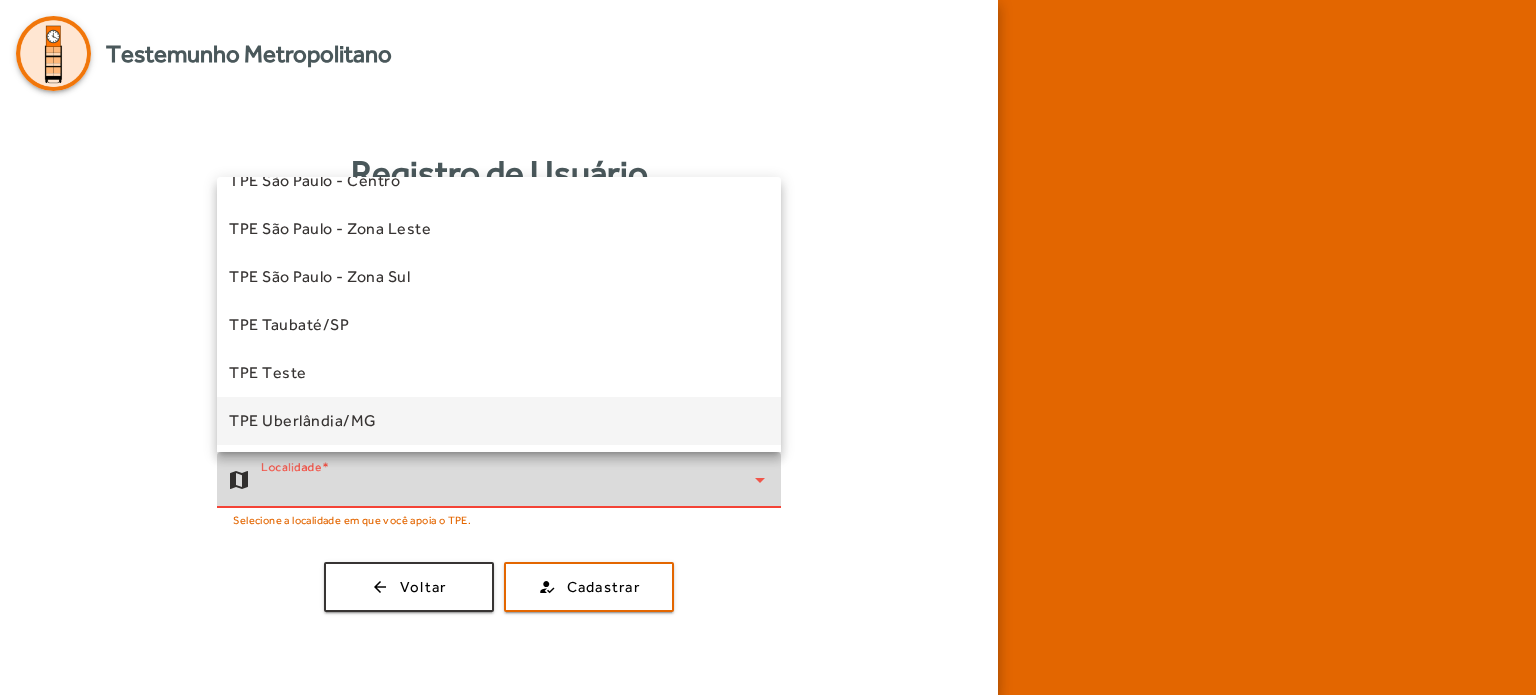 click on "TPE Uberlândia/MG" at bounding box center (499, 421) 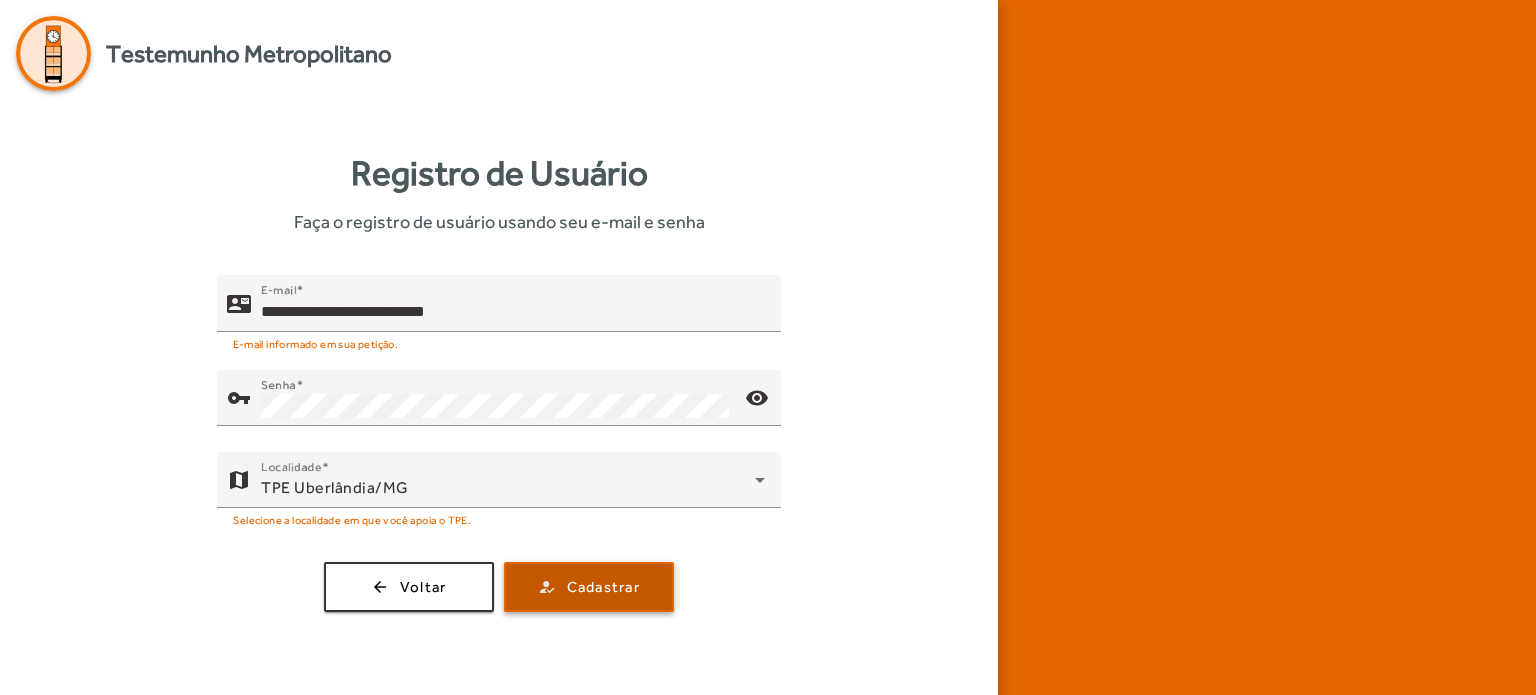 click on "Cadastrar" 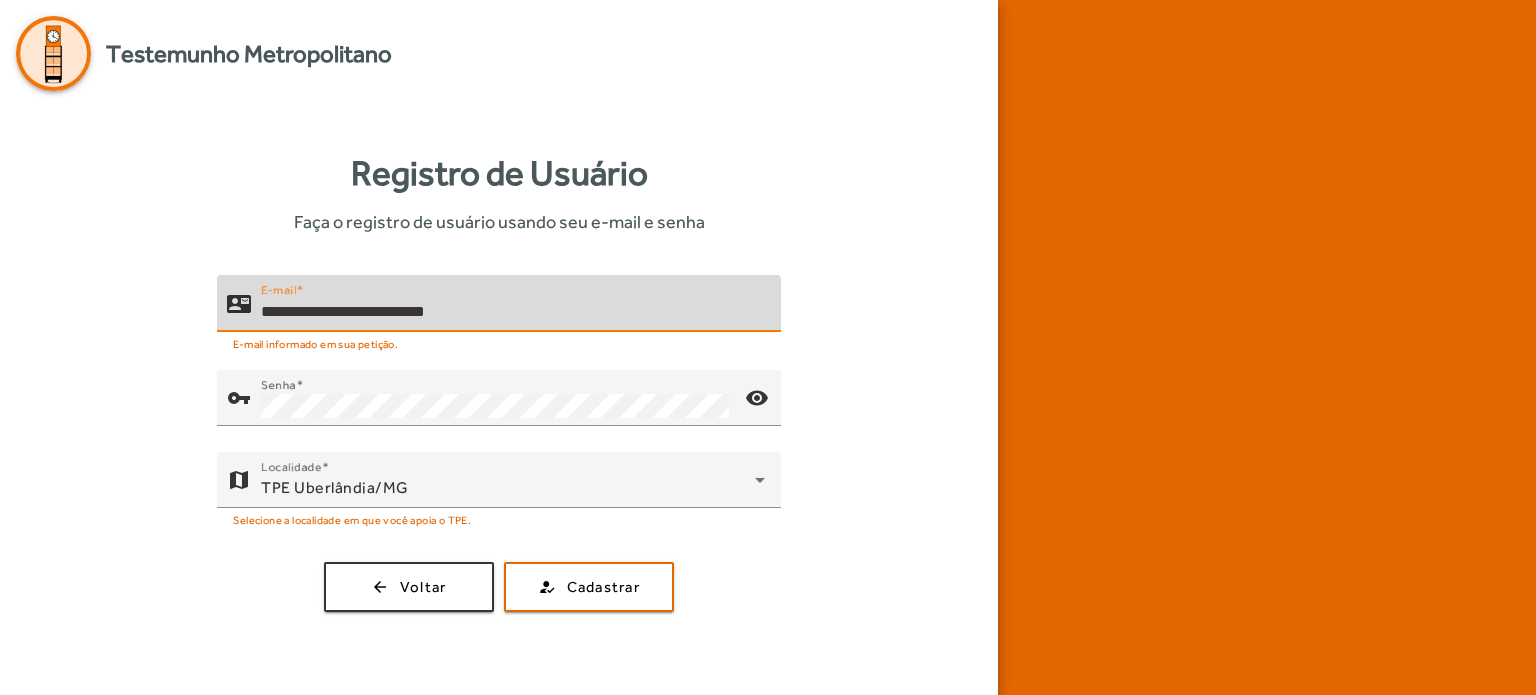 drag, startPoint x: 565, startPoint y: 307, endPoint x: 98, endPoint y: 280, distance: 467.77988 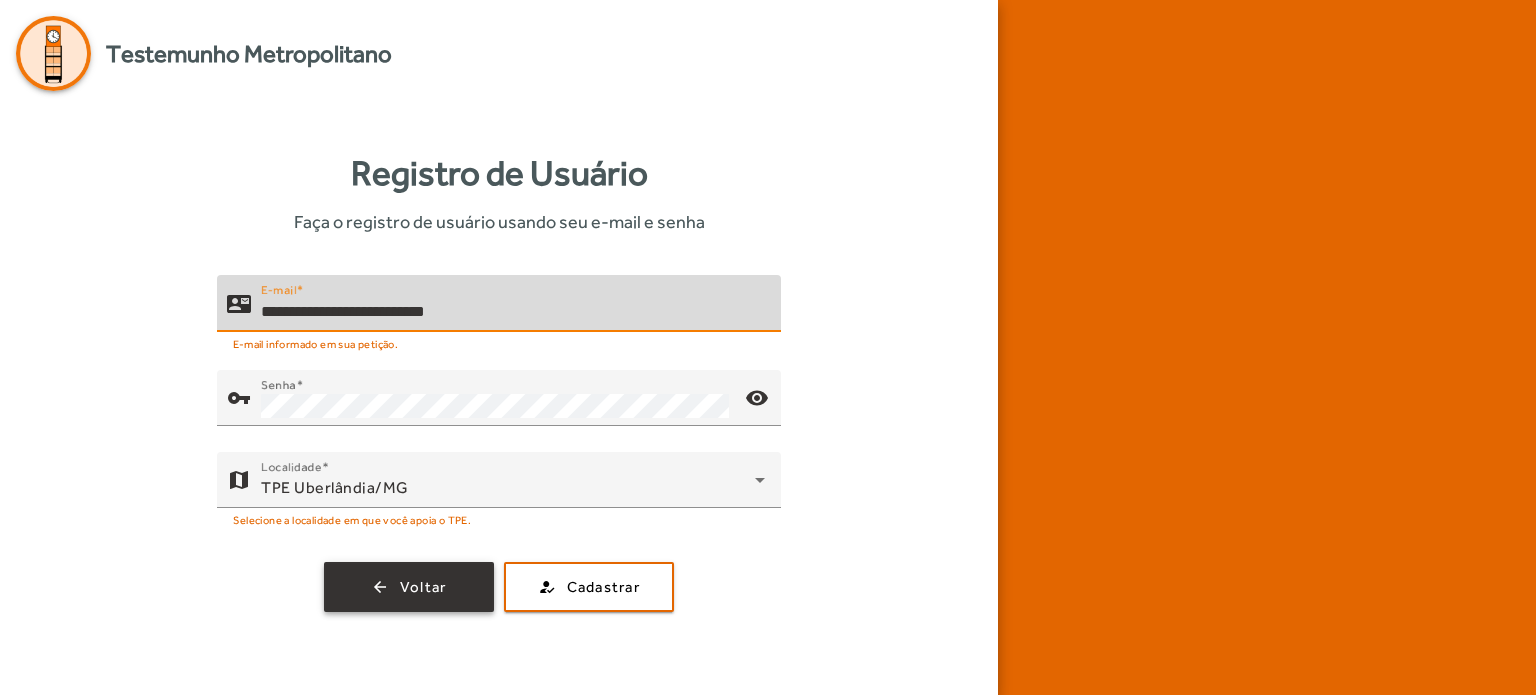 click 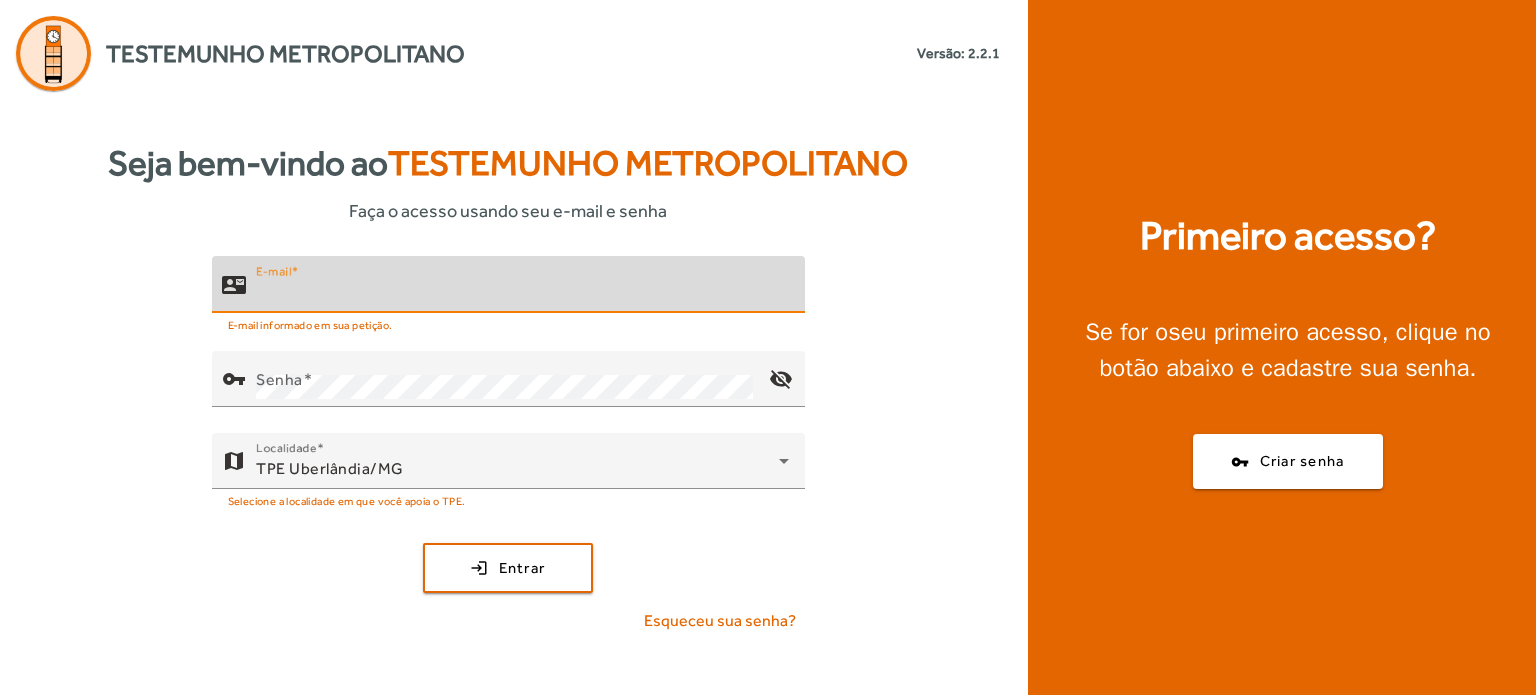 click on "E-mail" at bounding box center [522, 293] 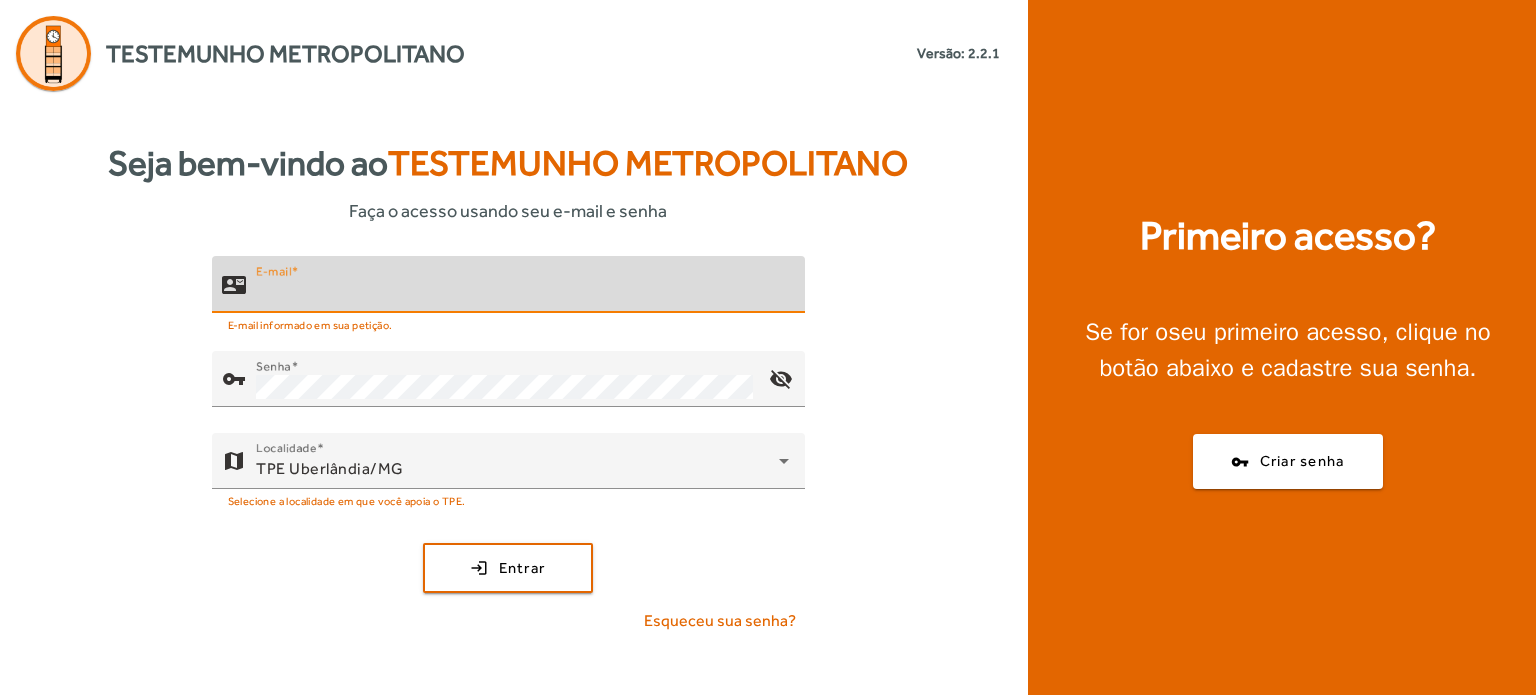type on "**********" 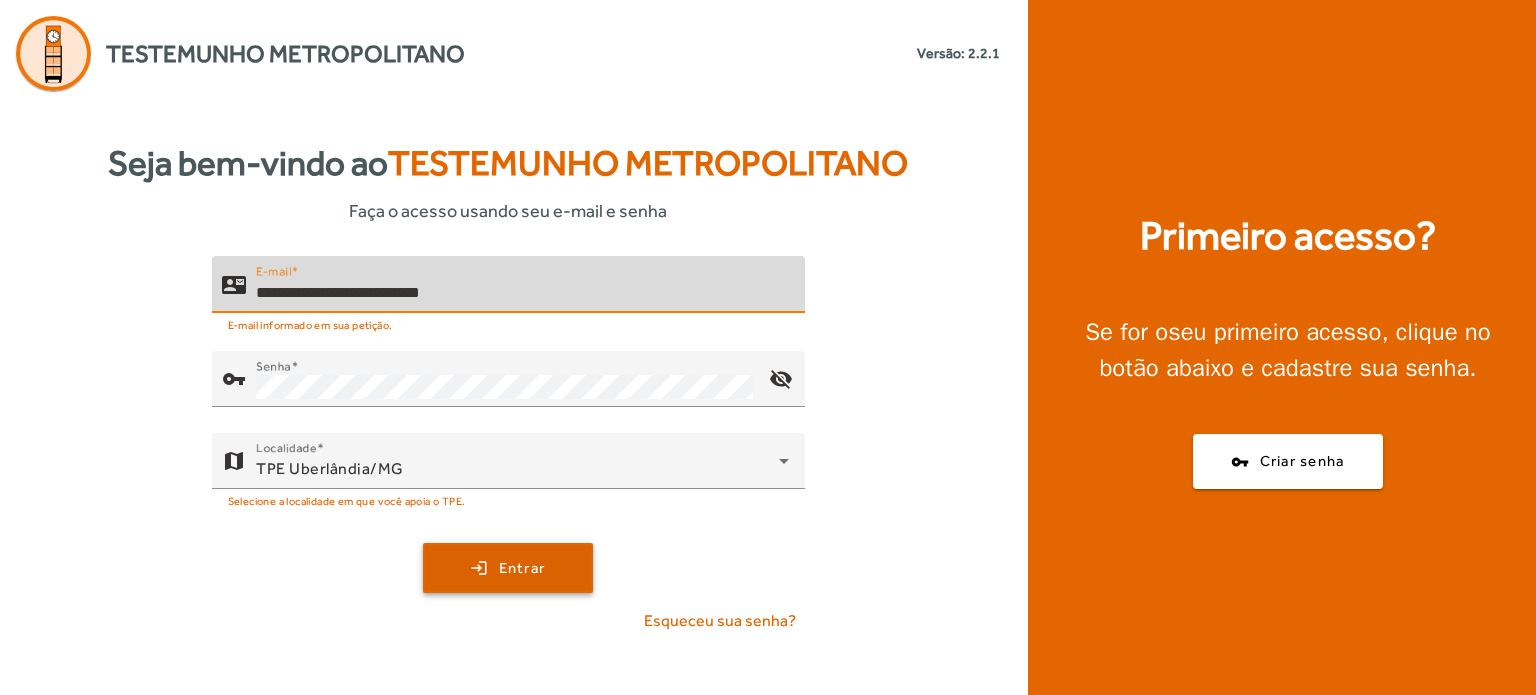 click 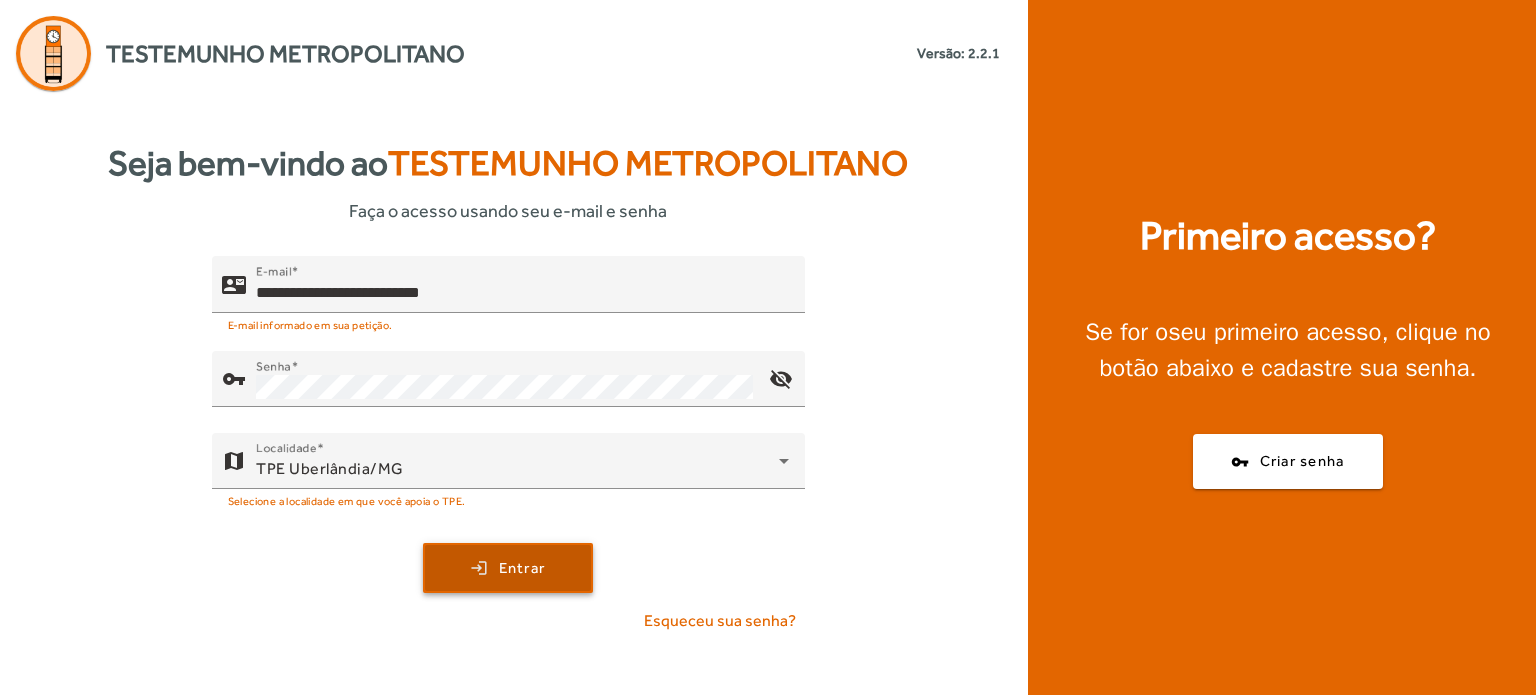 click 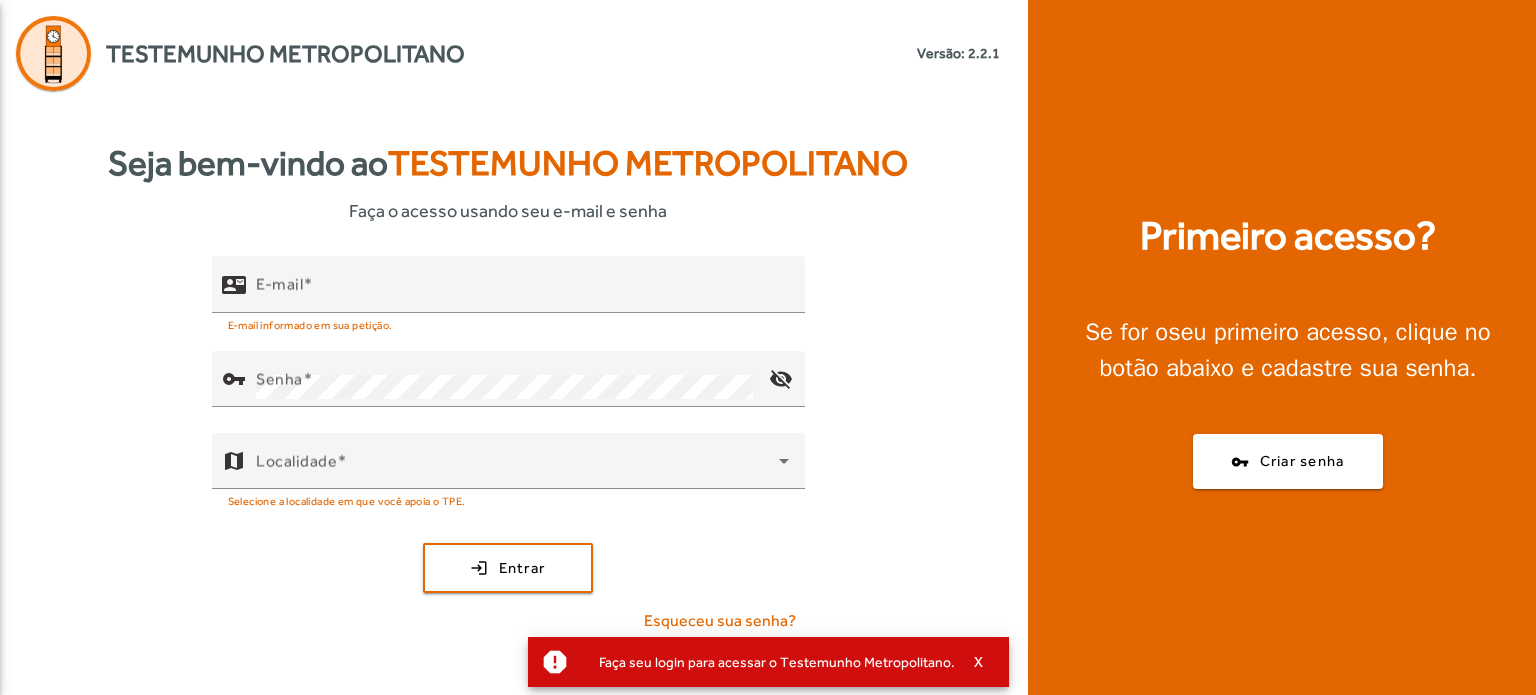scroll, scrollTop: 0, scrollLeft: 0, axis: both 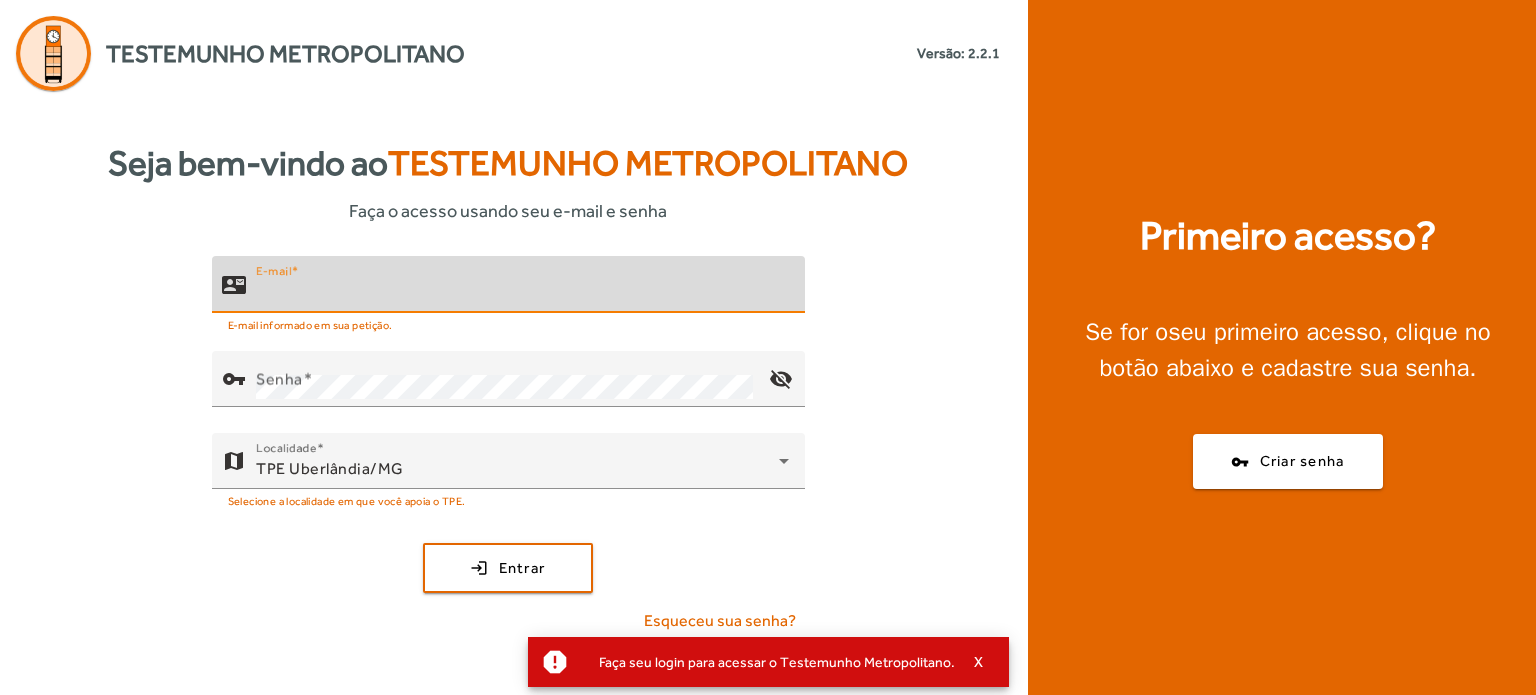 click on "E-mail" at bounding box center [522, 293] 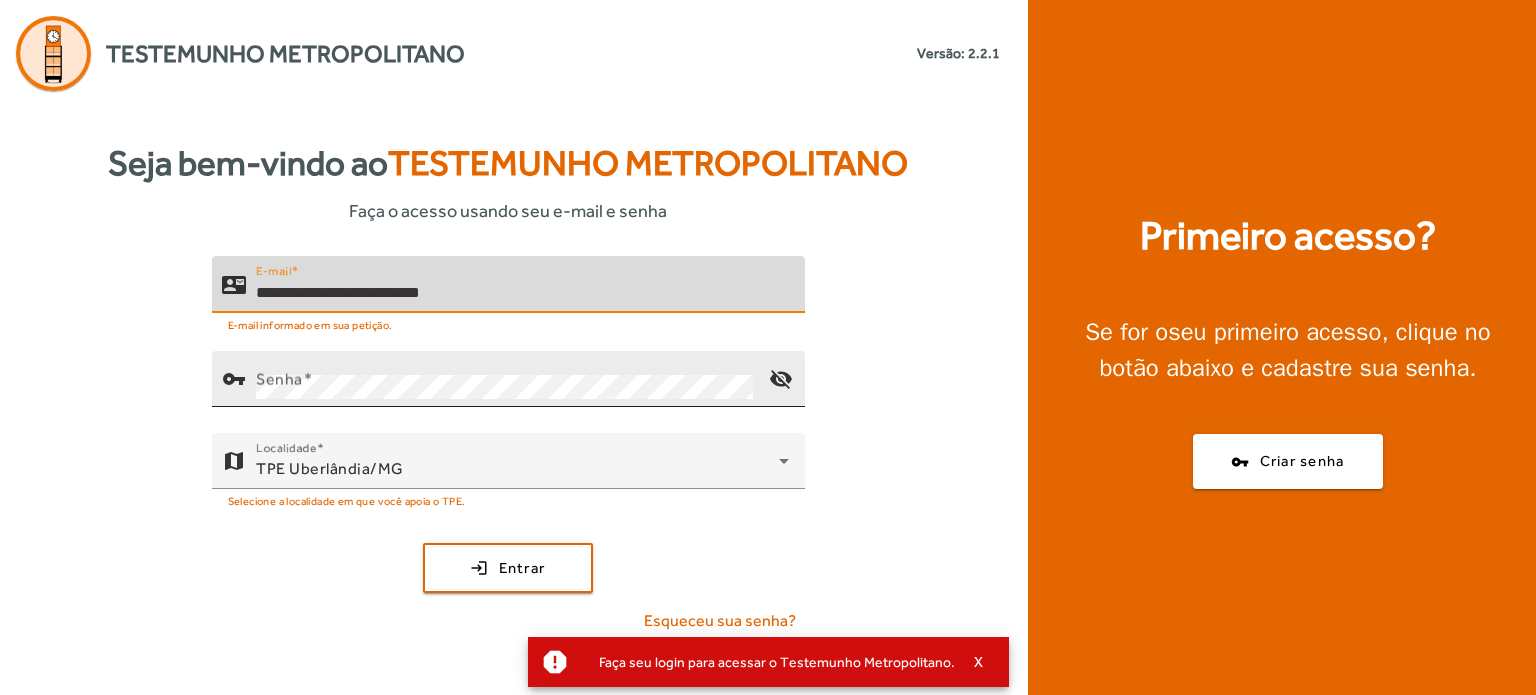 type on "**********" 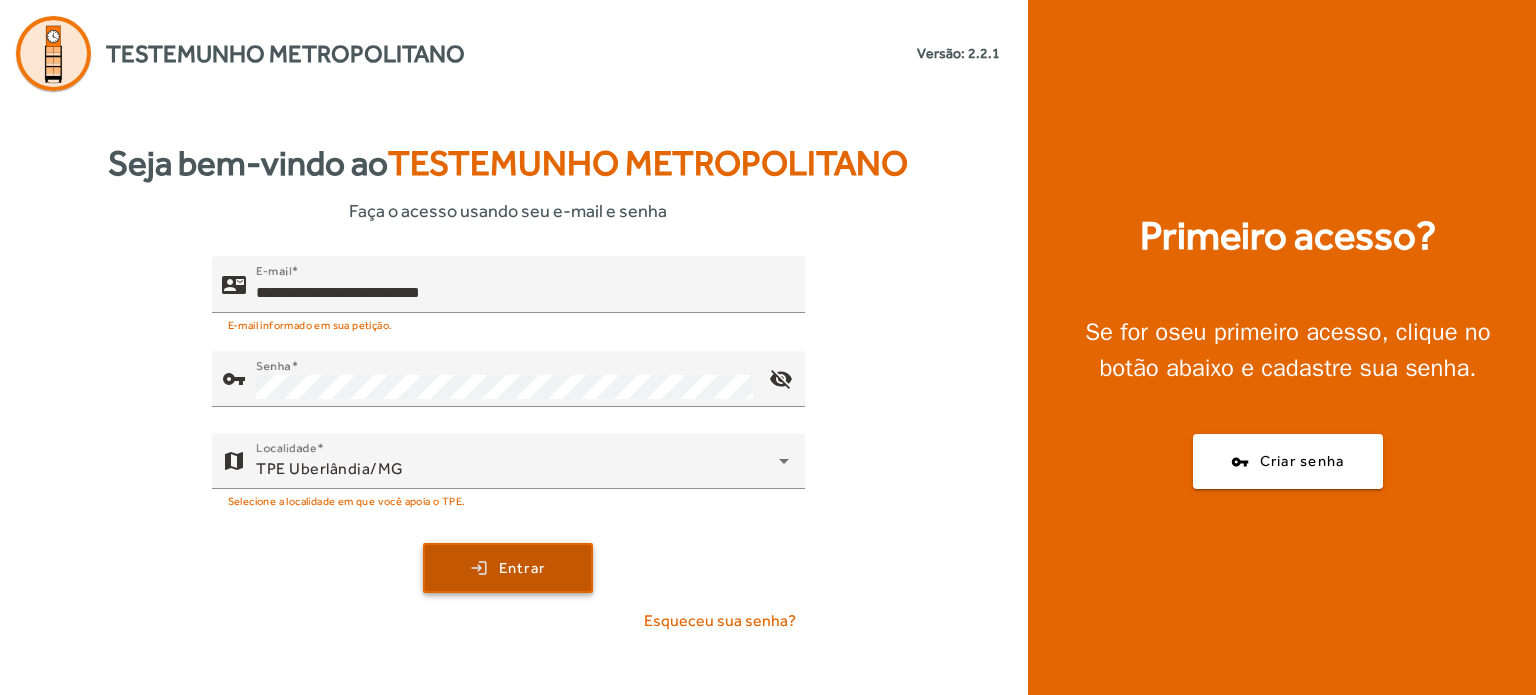 click on "login  Entrar" 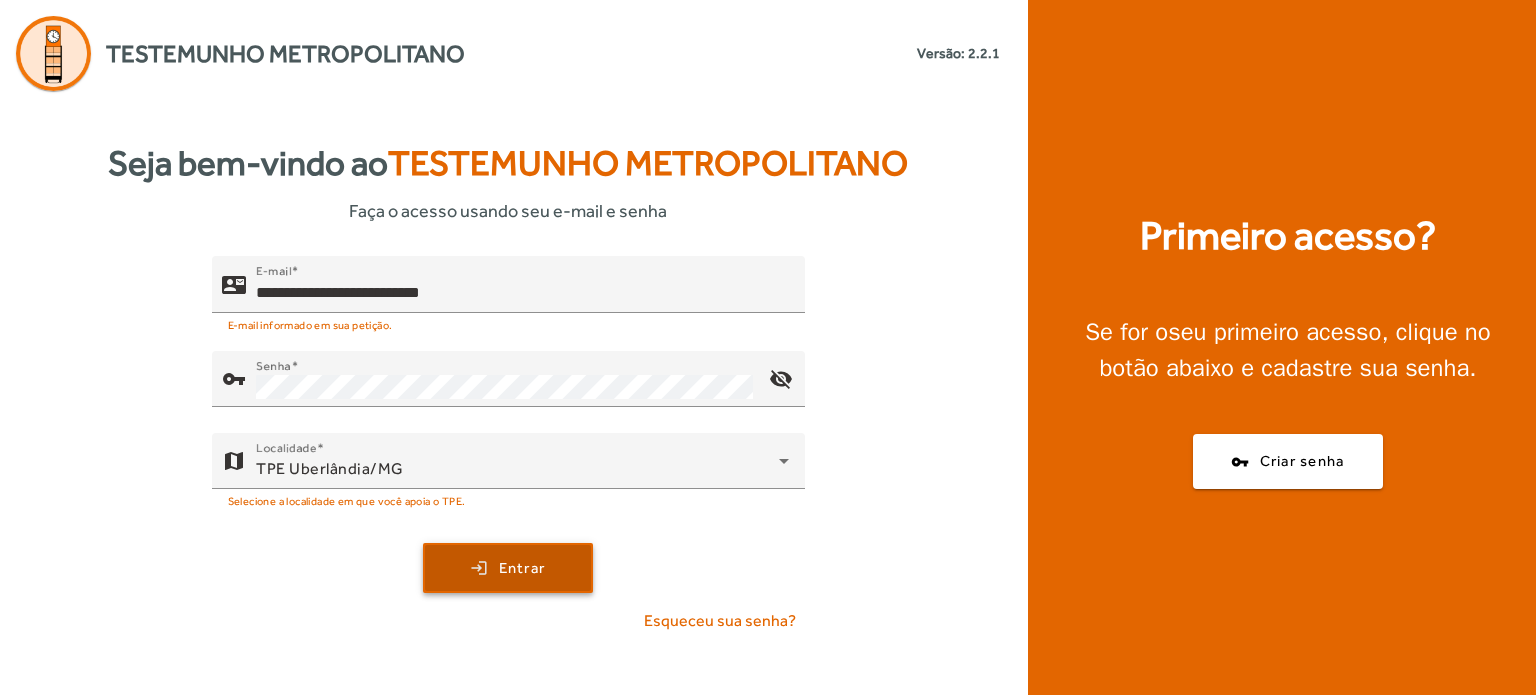 click 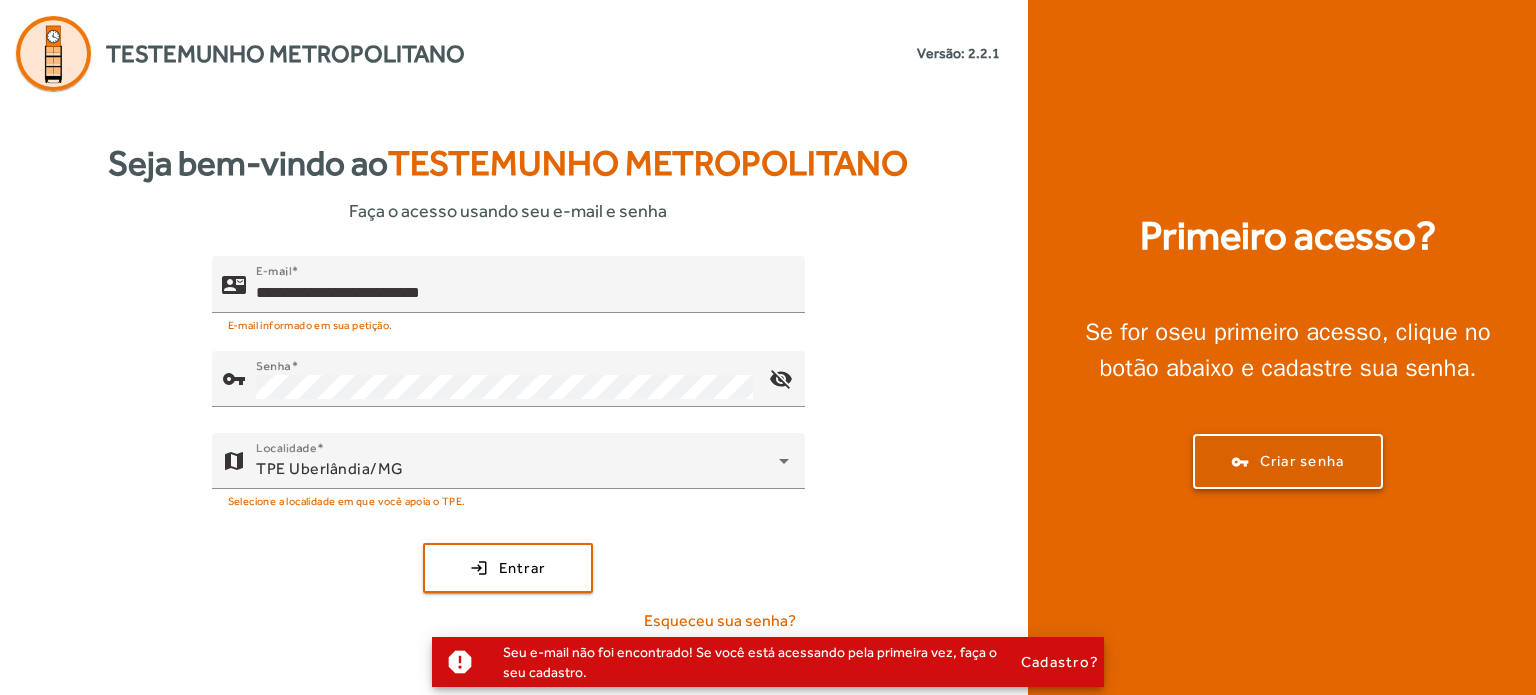 click 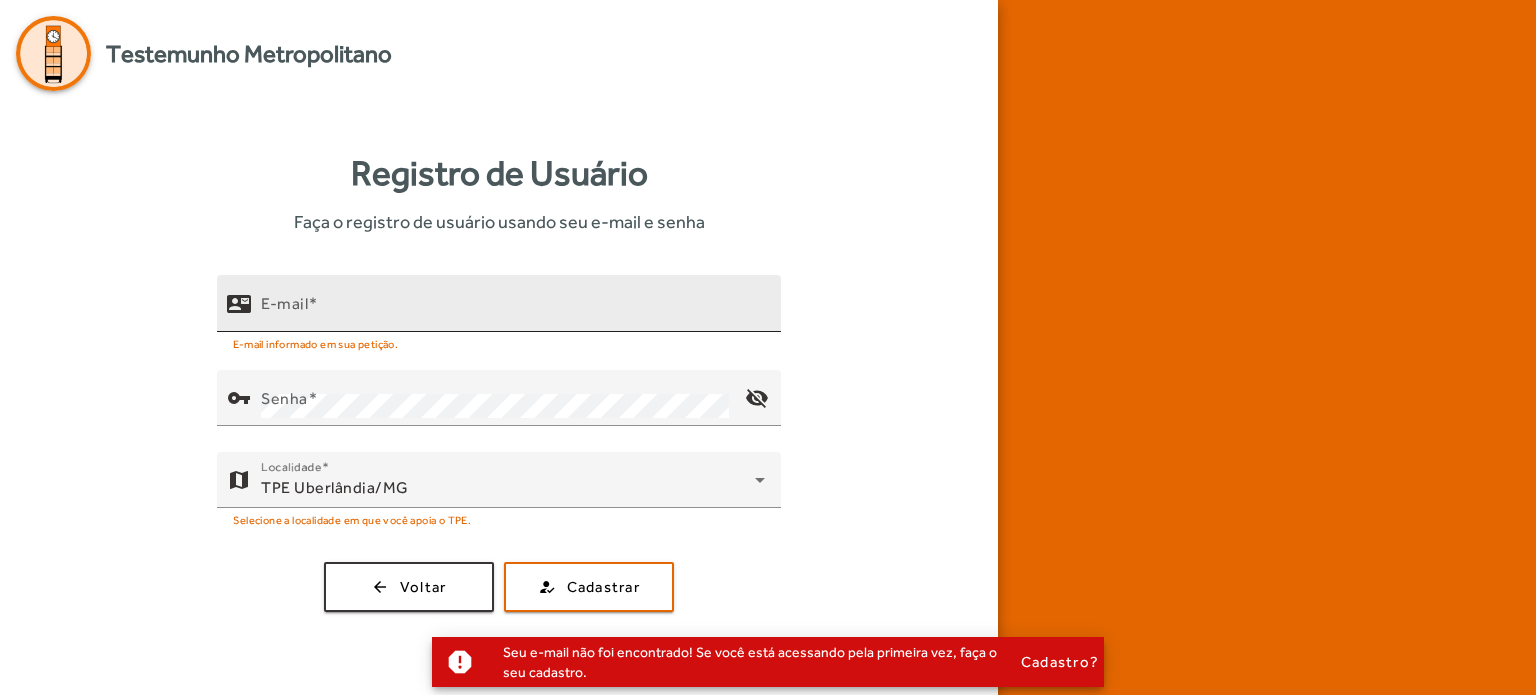 click on "E-mail" 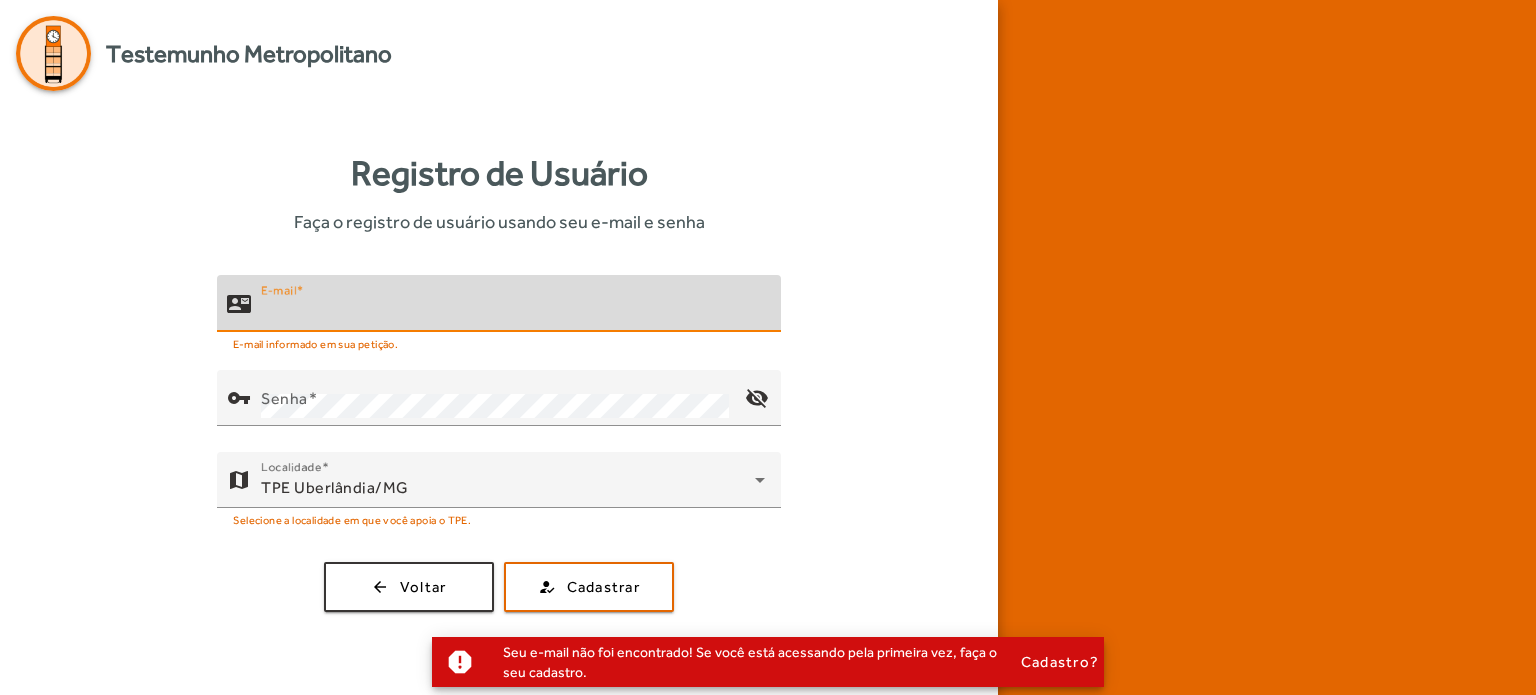 paste on "**********" 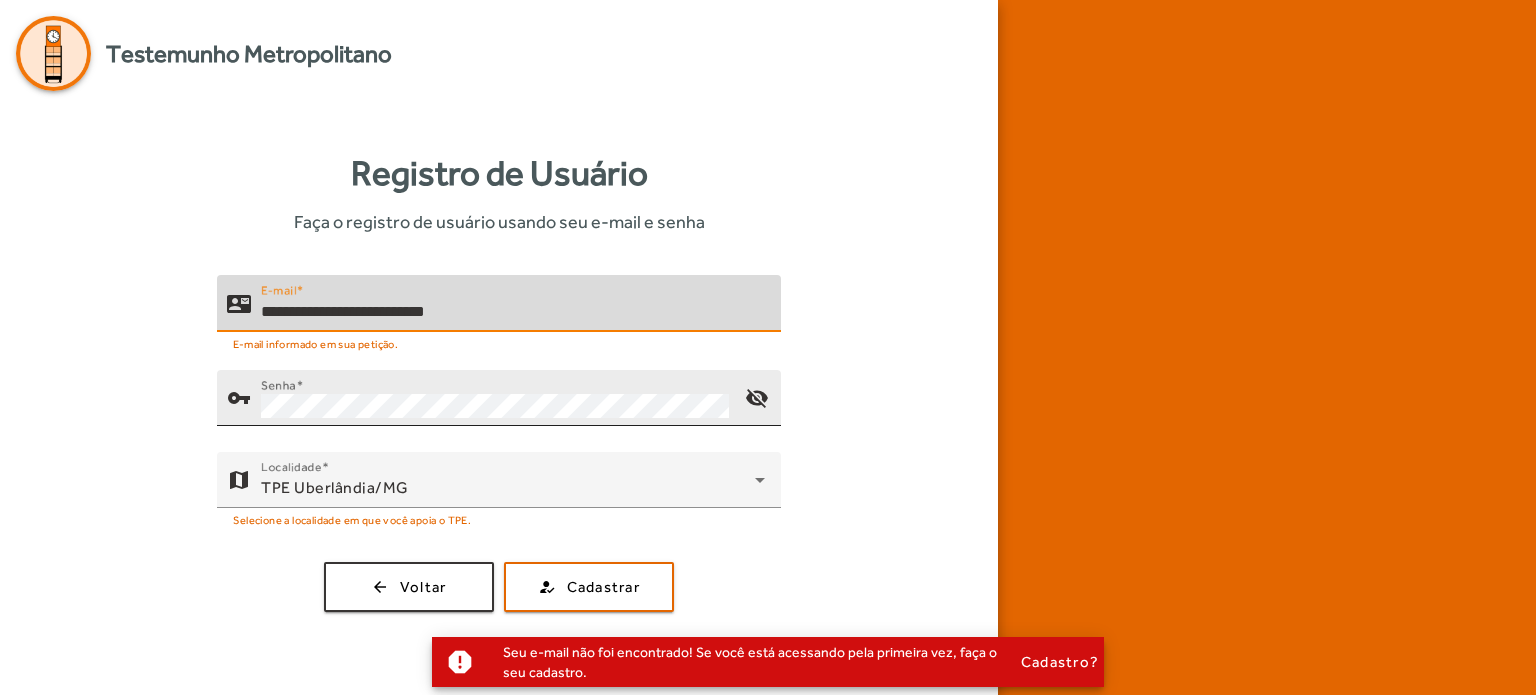 type on "**********" 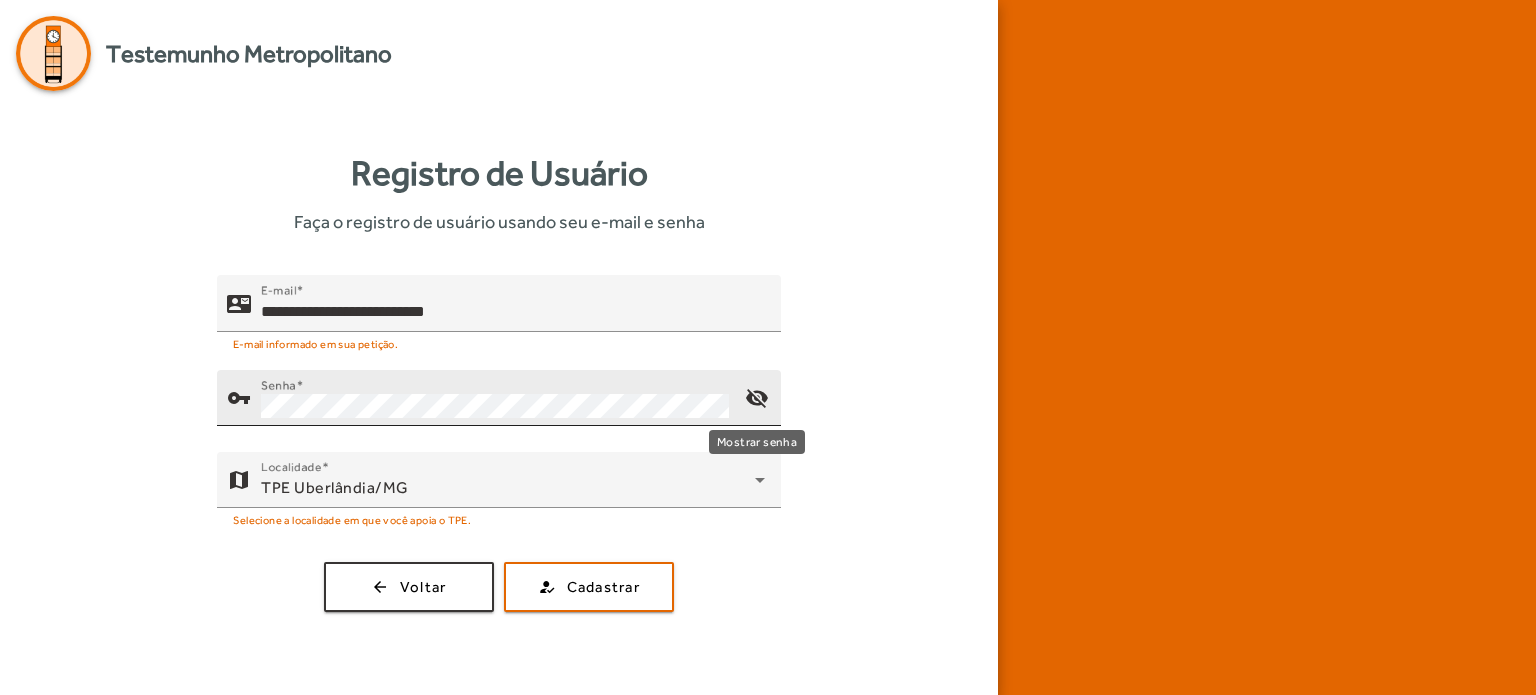 click on "visibility_off" 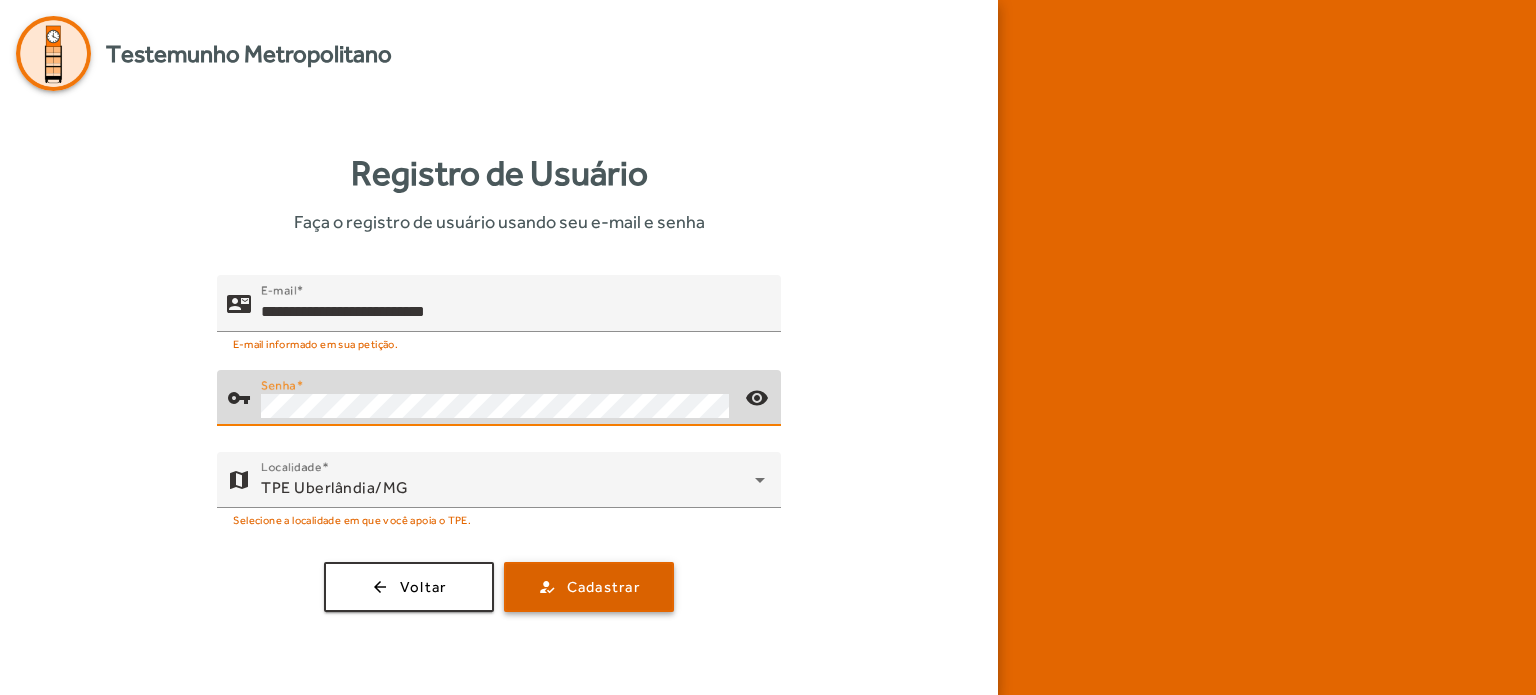 click 